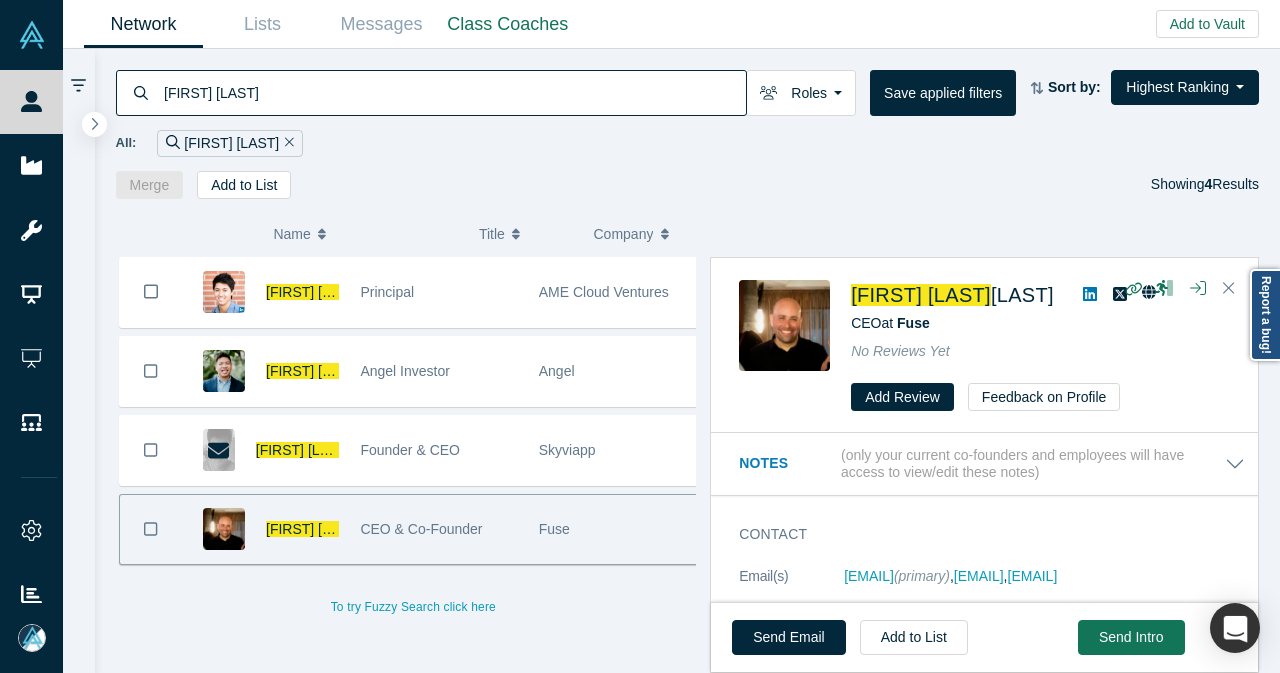 scroll, scrollTop: 0, scrollLeft: 0, axis: both 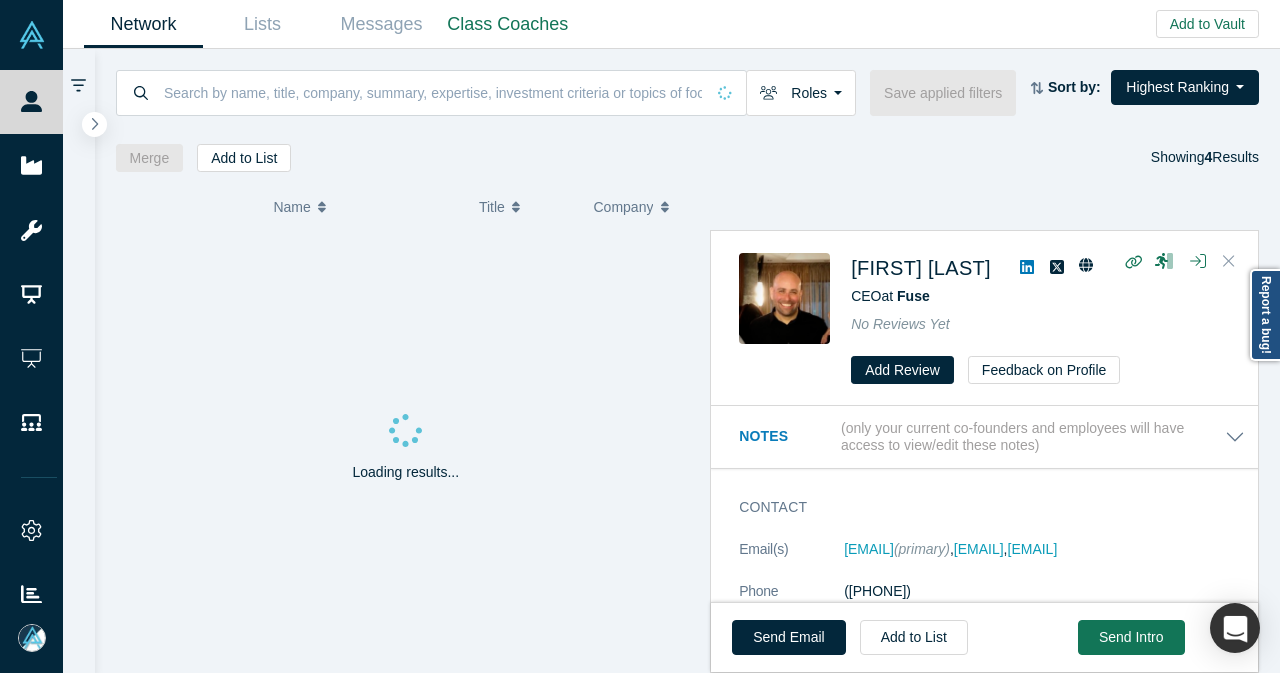click 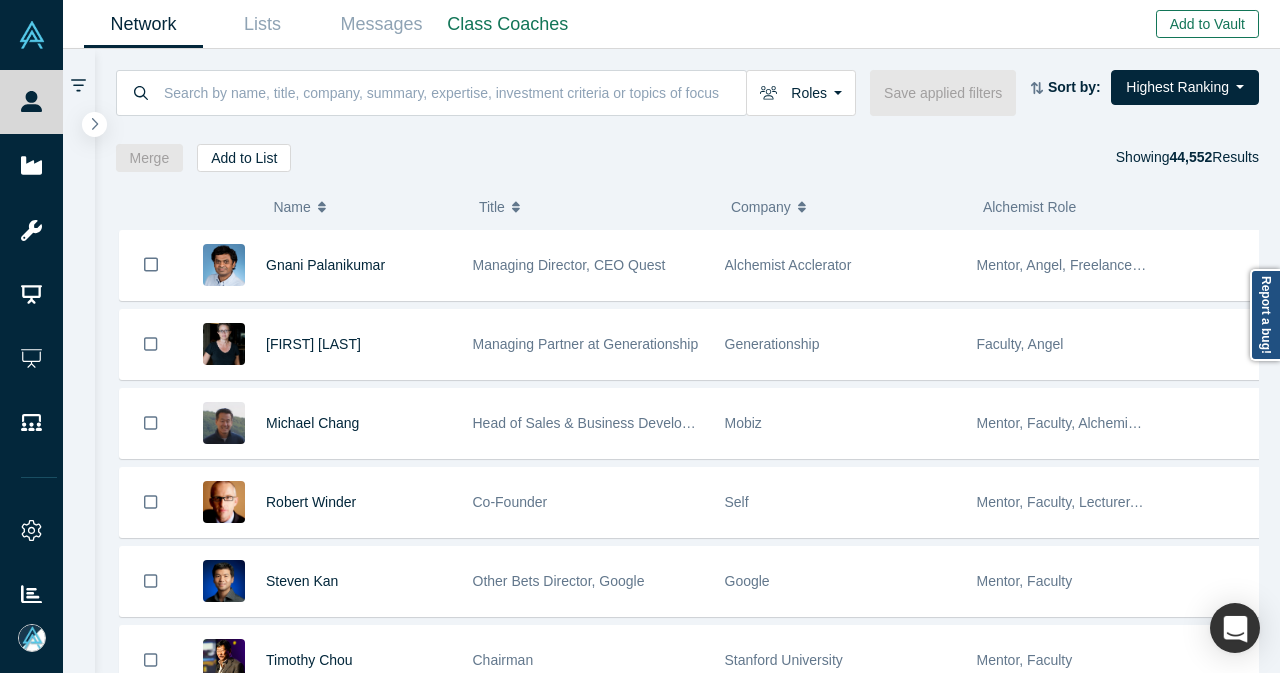 click on "Add to Vault" at bounding box center [1207, 24] 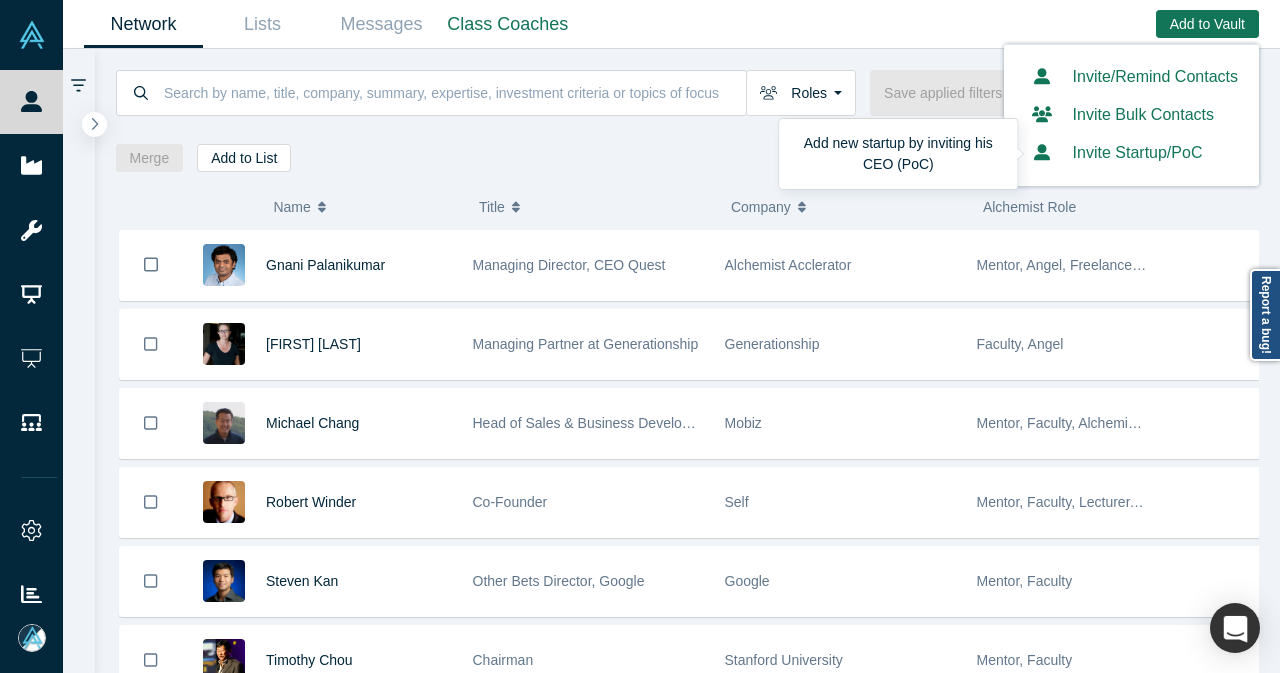 click on "Invite Startup/PoC" at bounding box center (1114, 153) 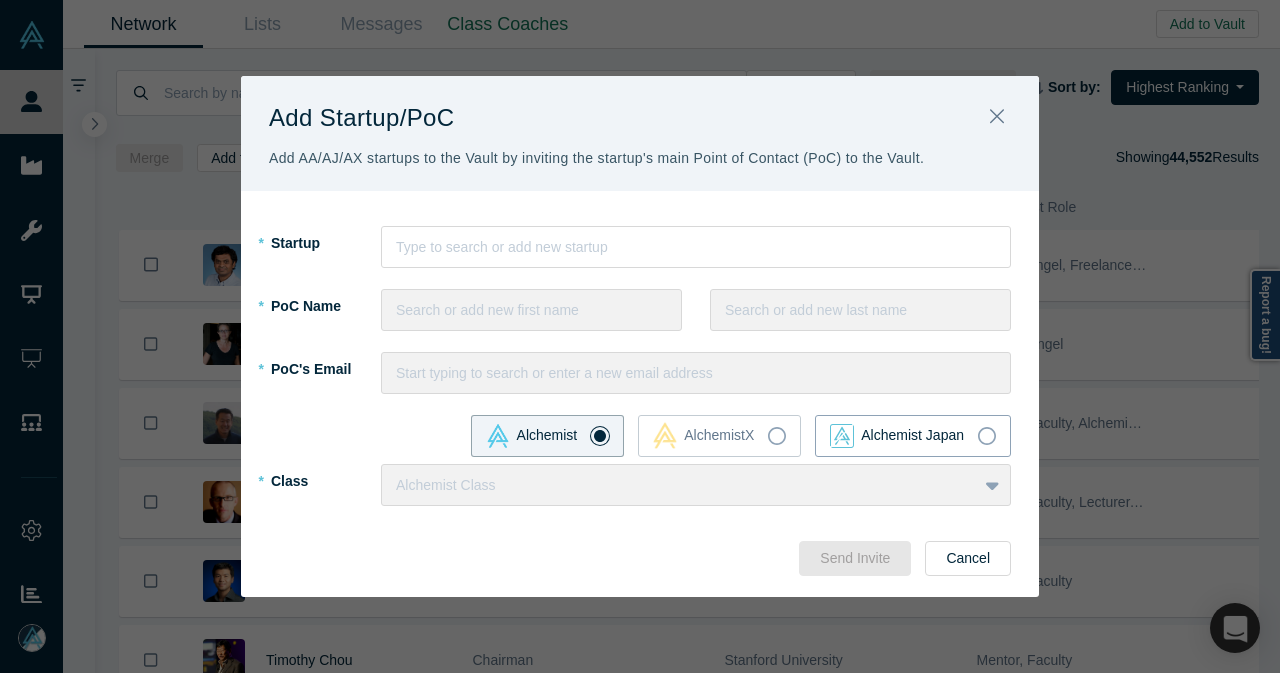 click 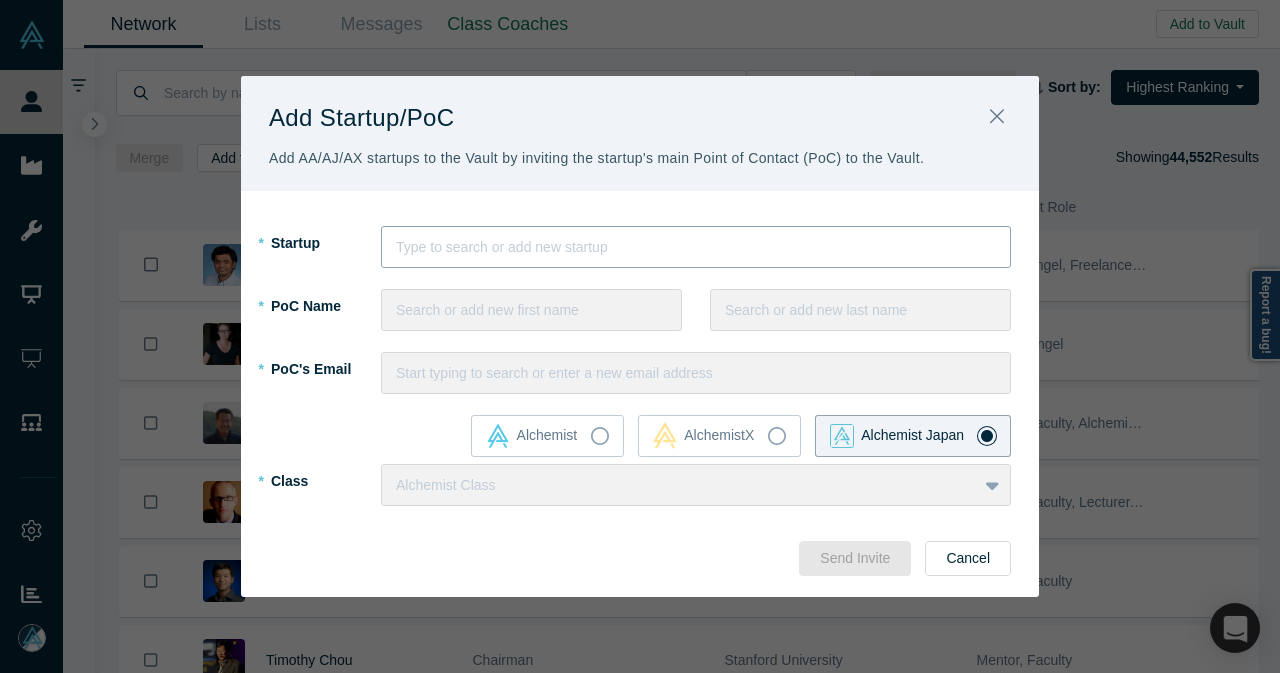 click at bounding box center [696, 247] 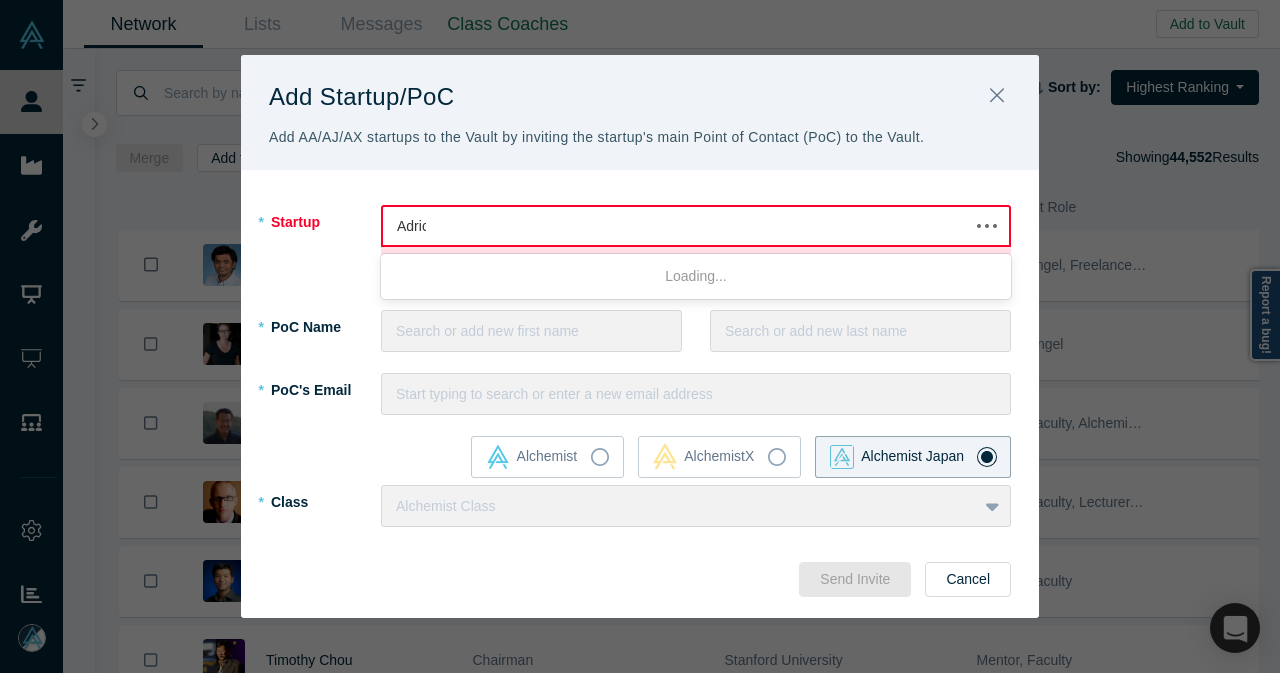 type on "Adrich" 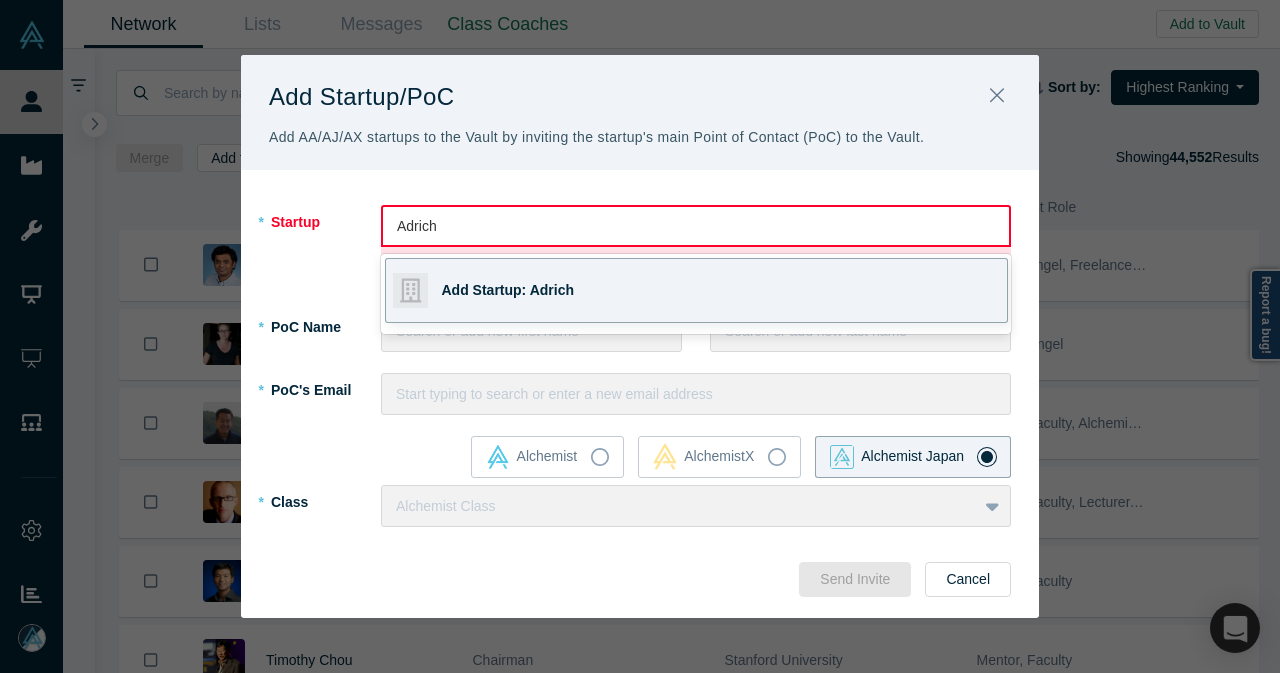 click on "Add Startup: Adrich" at bounding box center [581, 290] 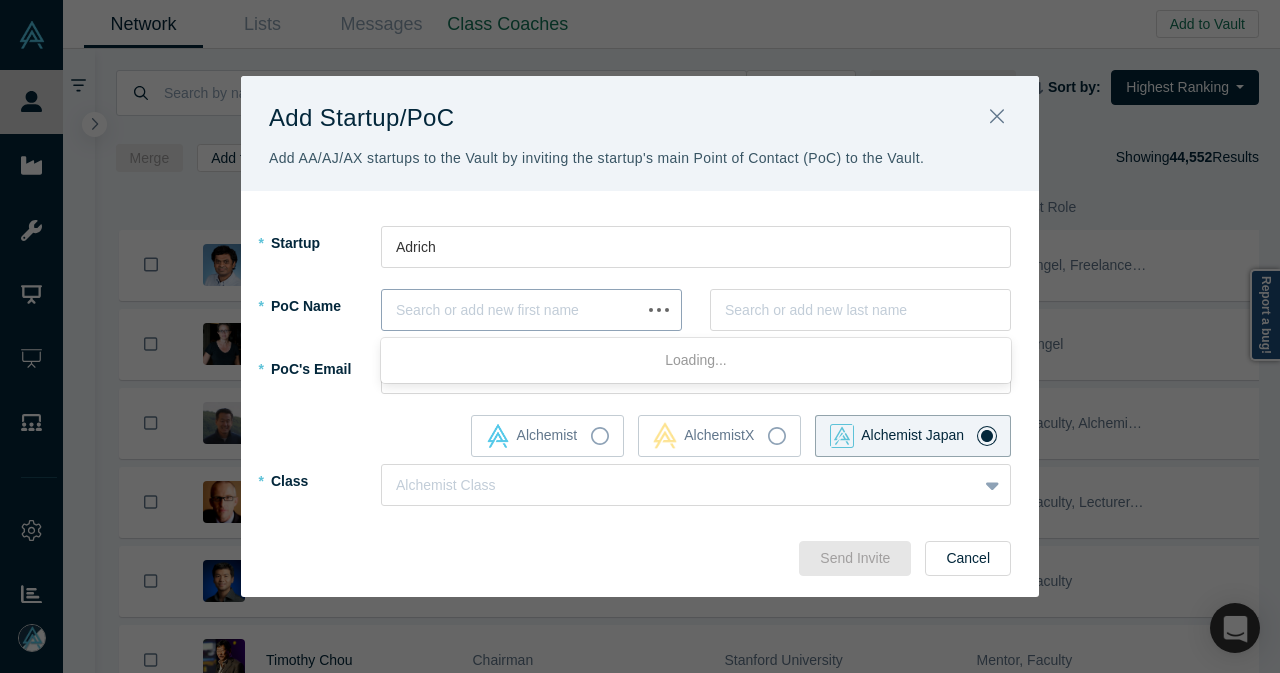 click at bounding box center (511, 310) 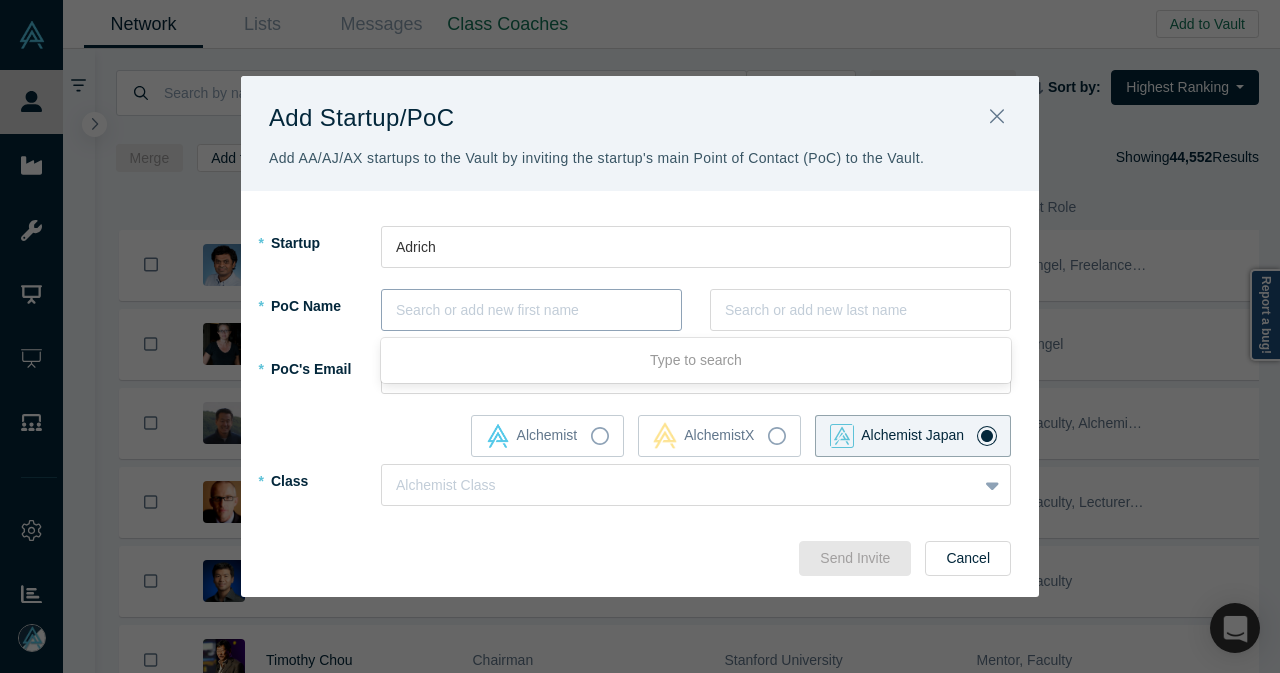paste on "[FIRST] [LAST]" 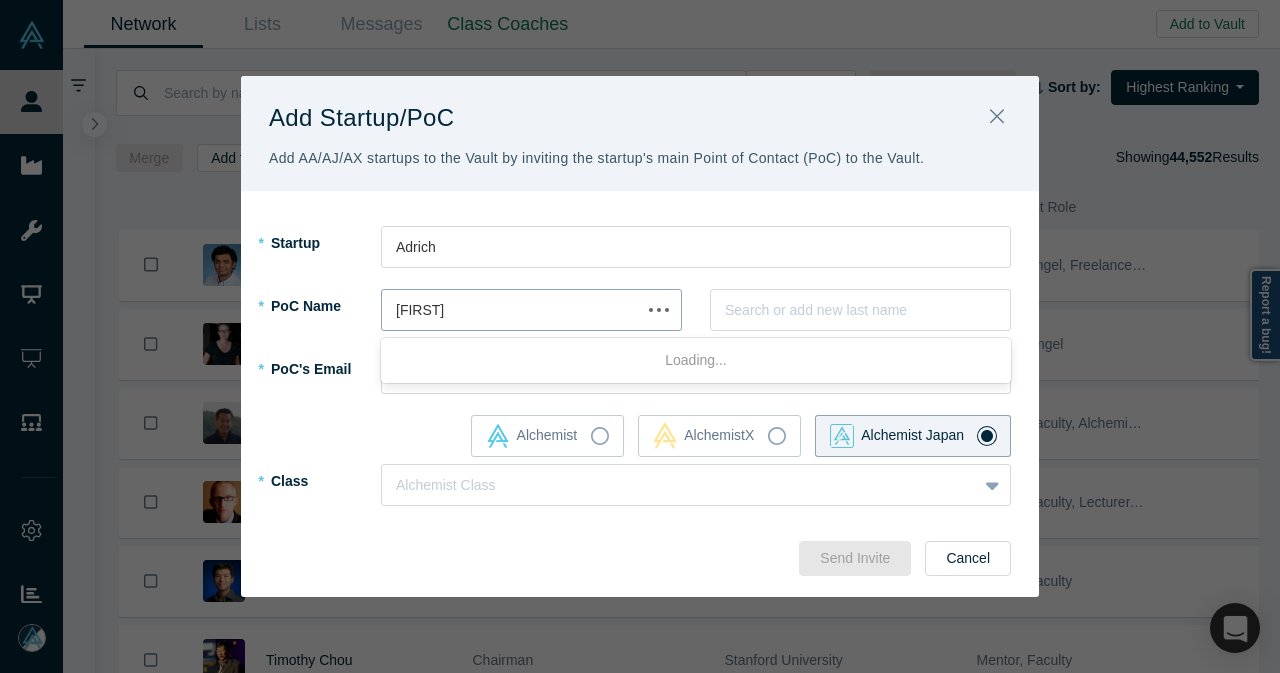 type on "[FIRST]" 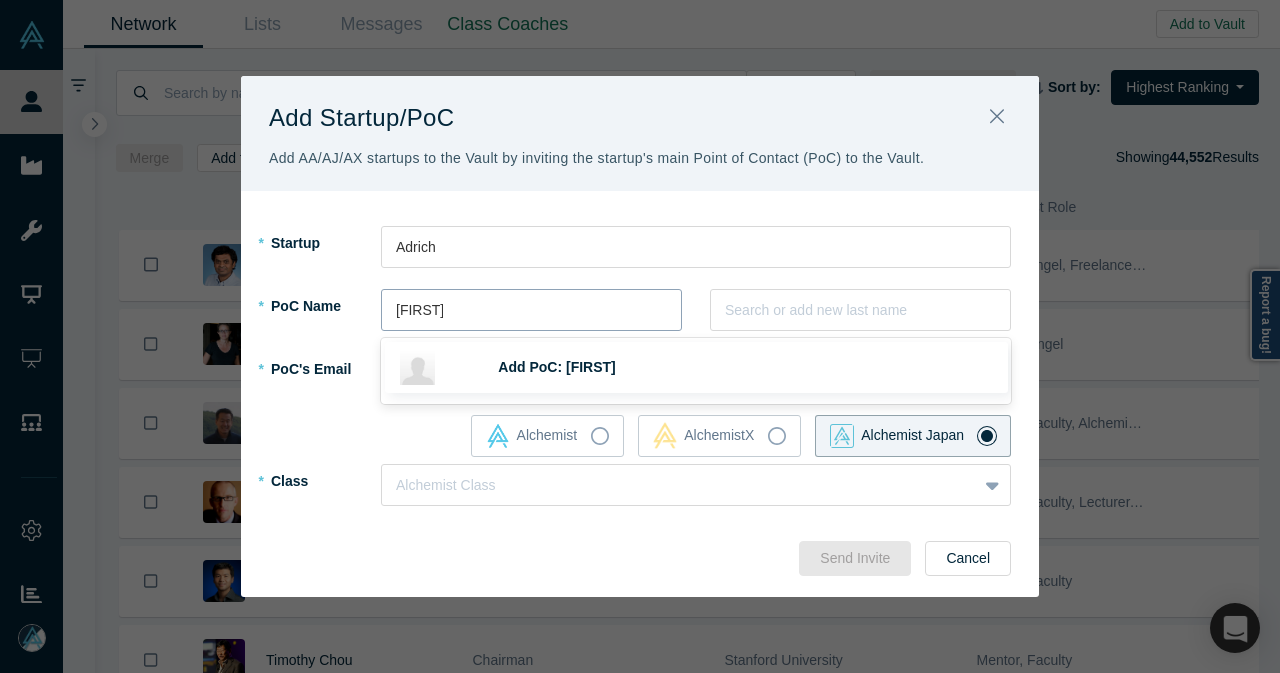 type 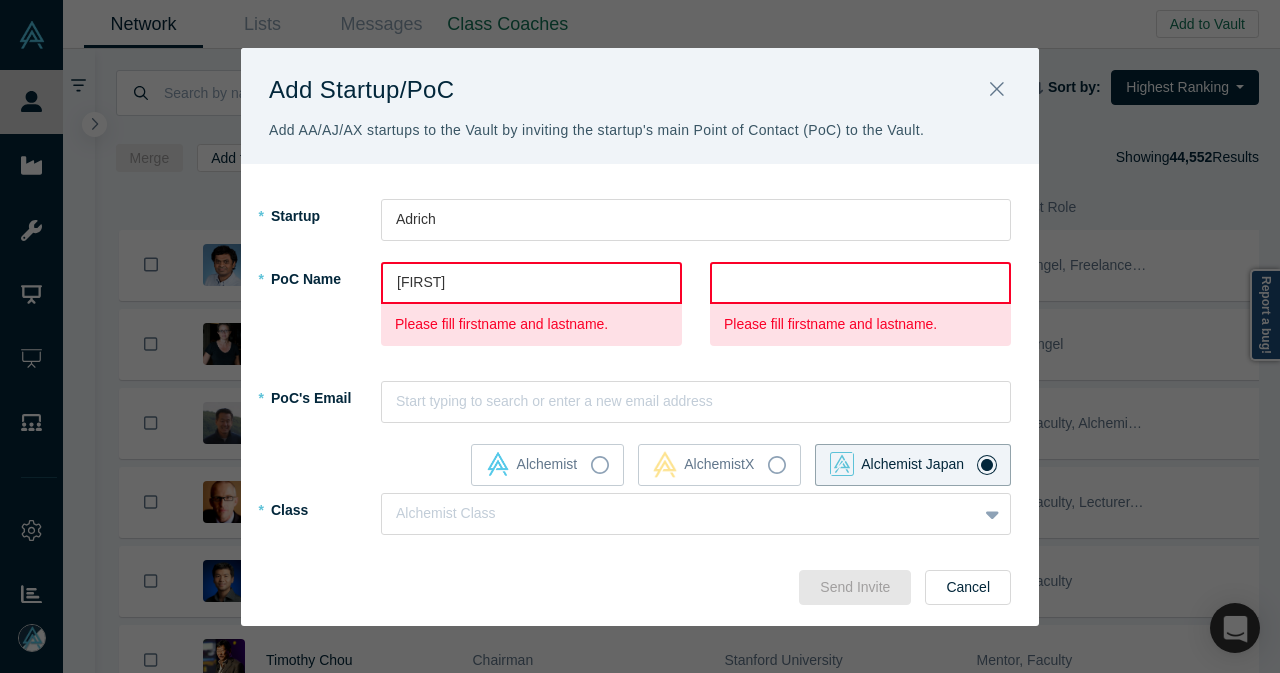 click at bounding box center (531, 282) 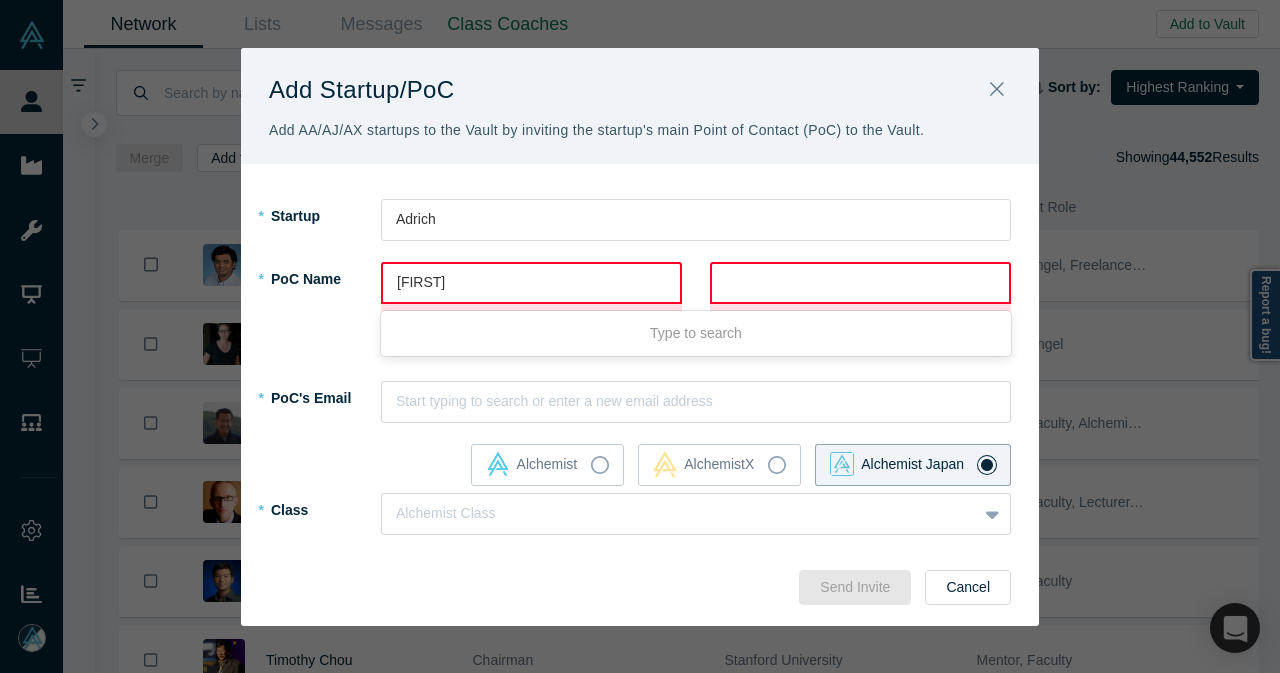 click at bounding box center (531, 282) 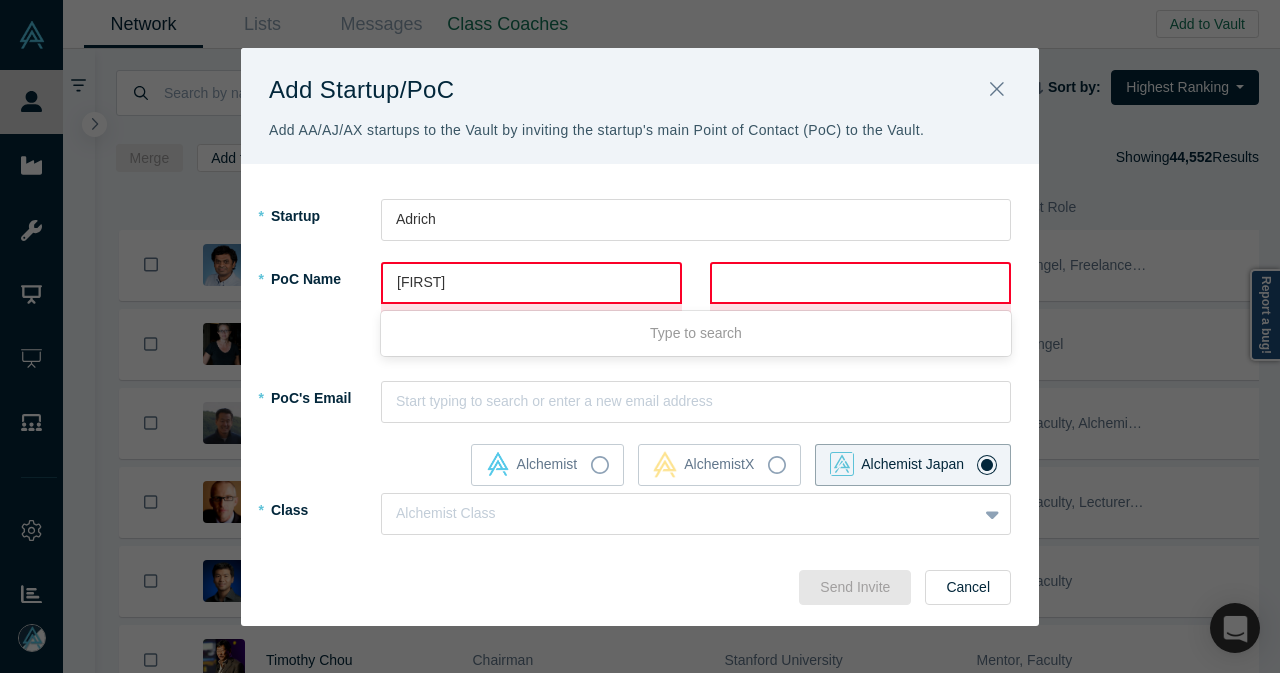 click at bounding box center [531, 282] 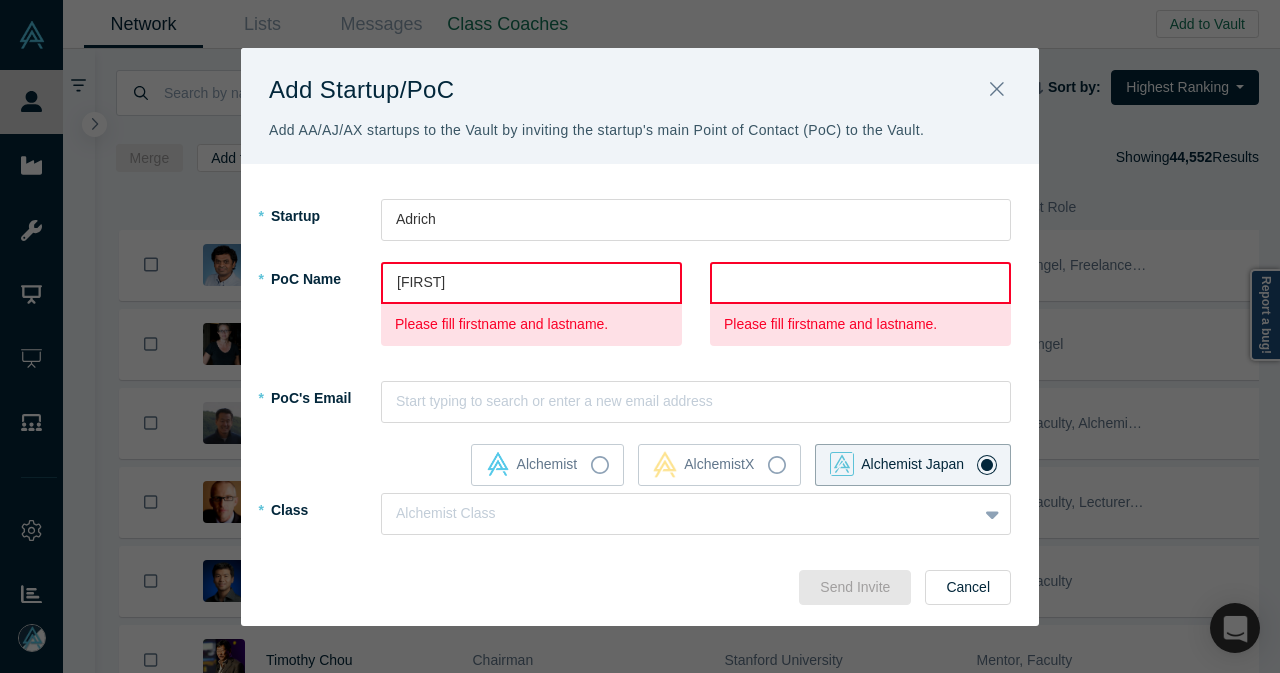 click at bounding box center [860, 282] 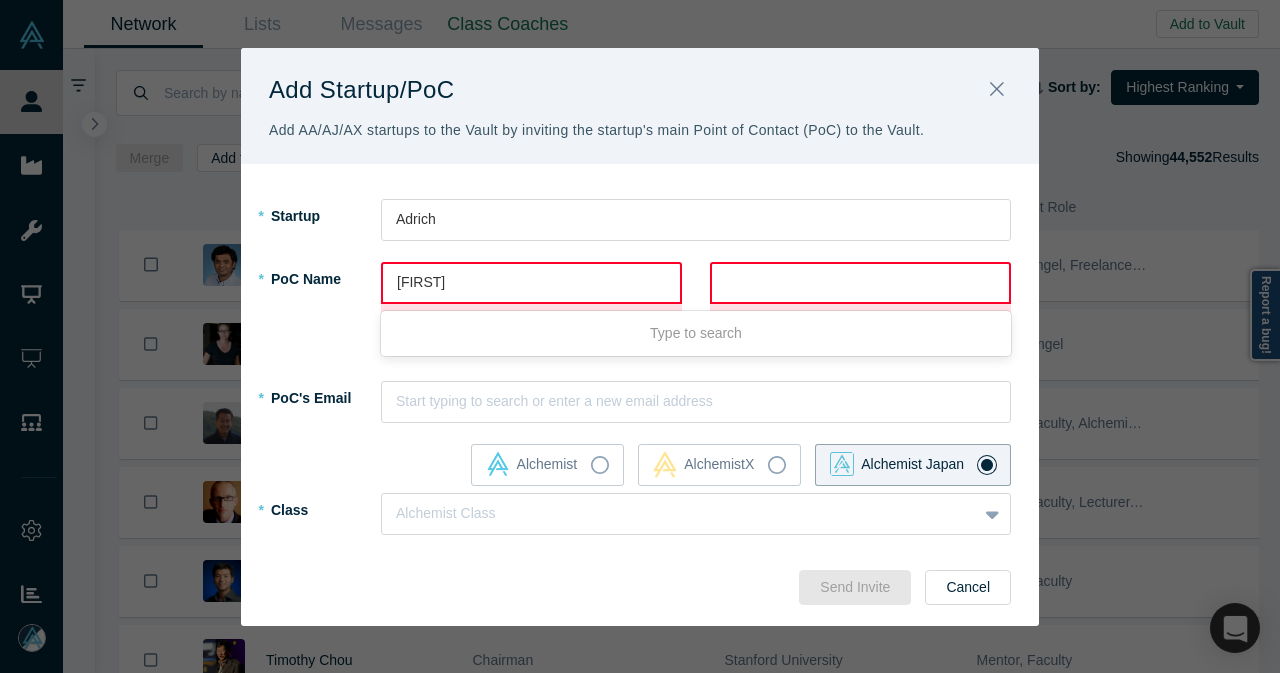 paste on "Aji" 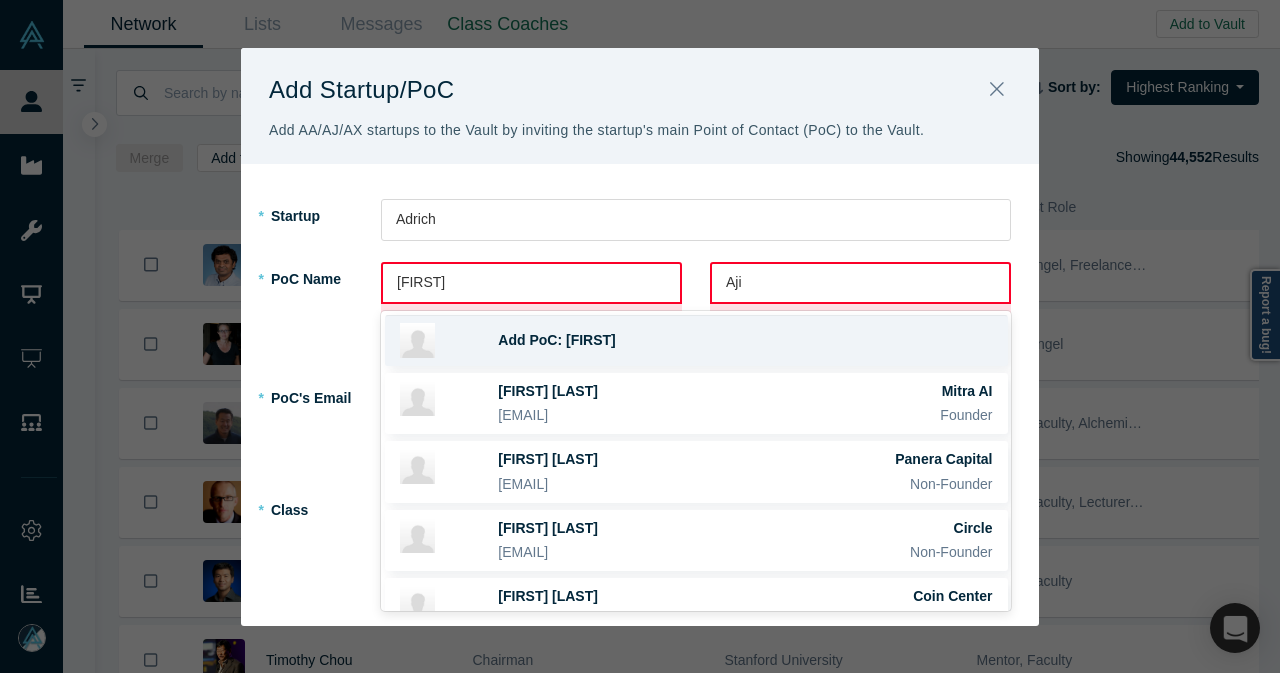 click on "Add PoC: [FIRST]" at bounding box center (556, 340) 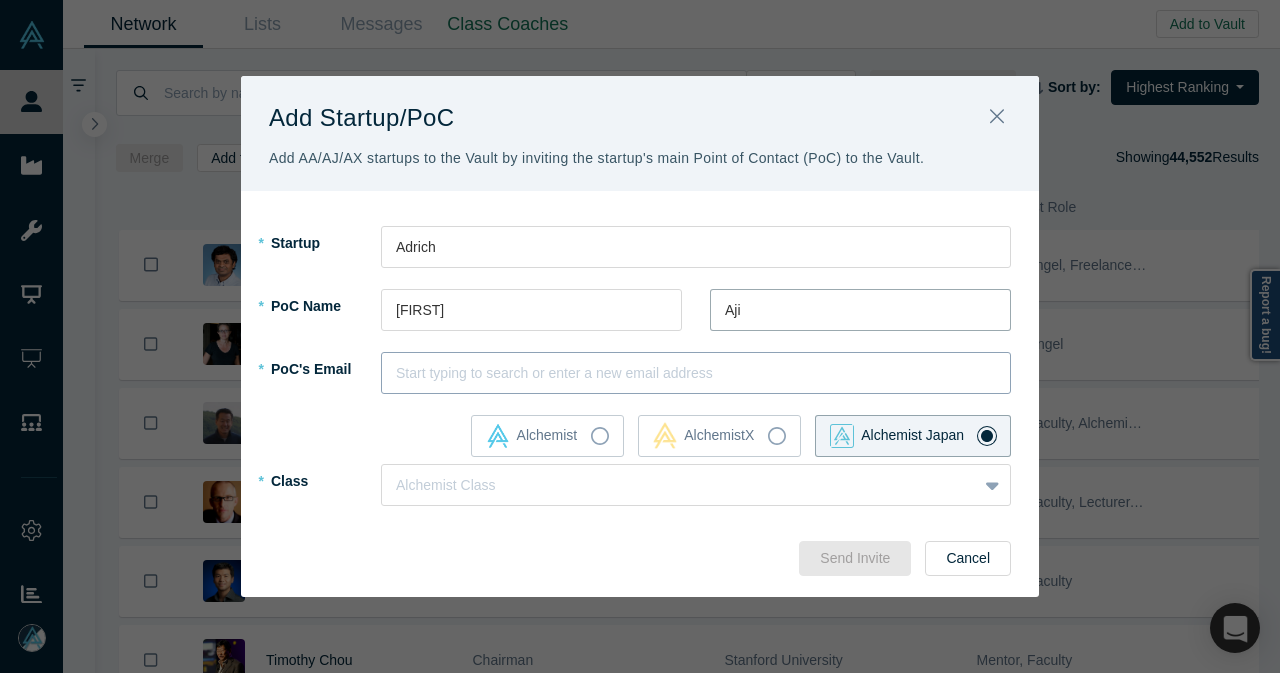 click at bounding box center [696, 373] 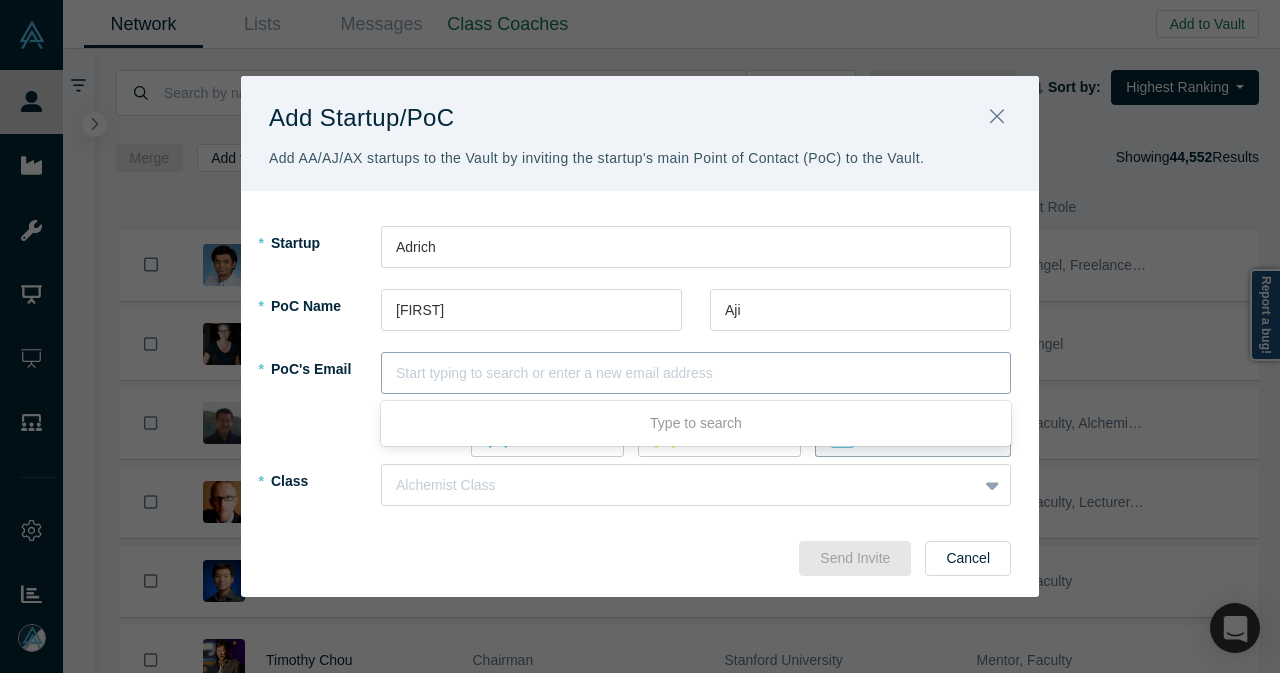 paste on "[EMAIL]" 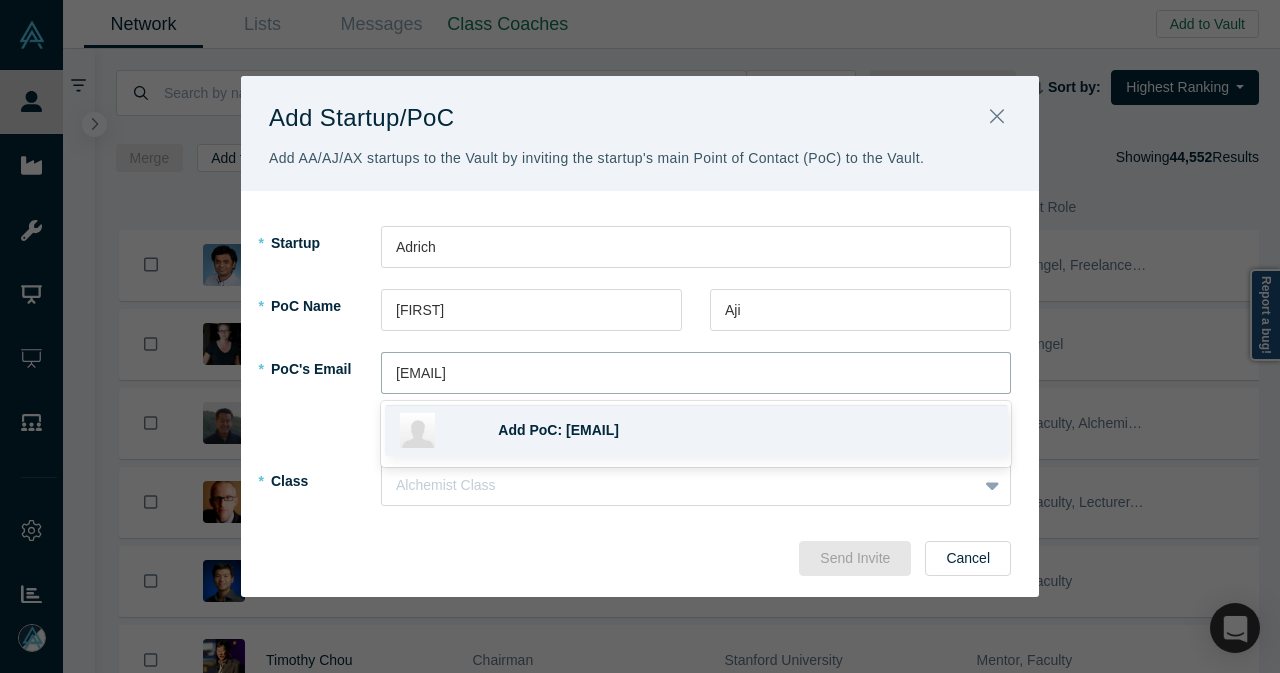 click on "Add PoC: [EMAIL]" at bounding box center (558, 430) 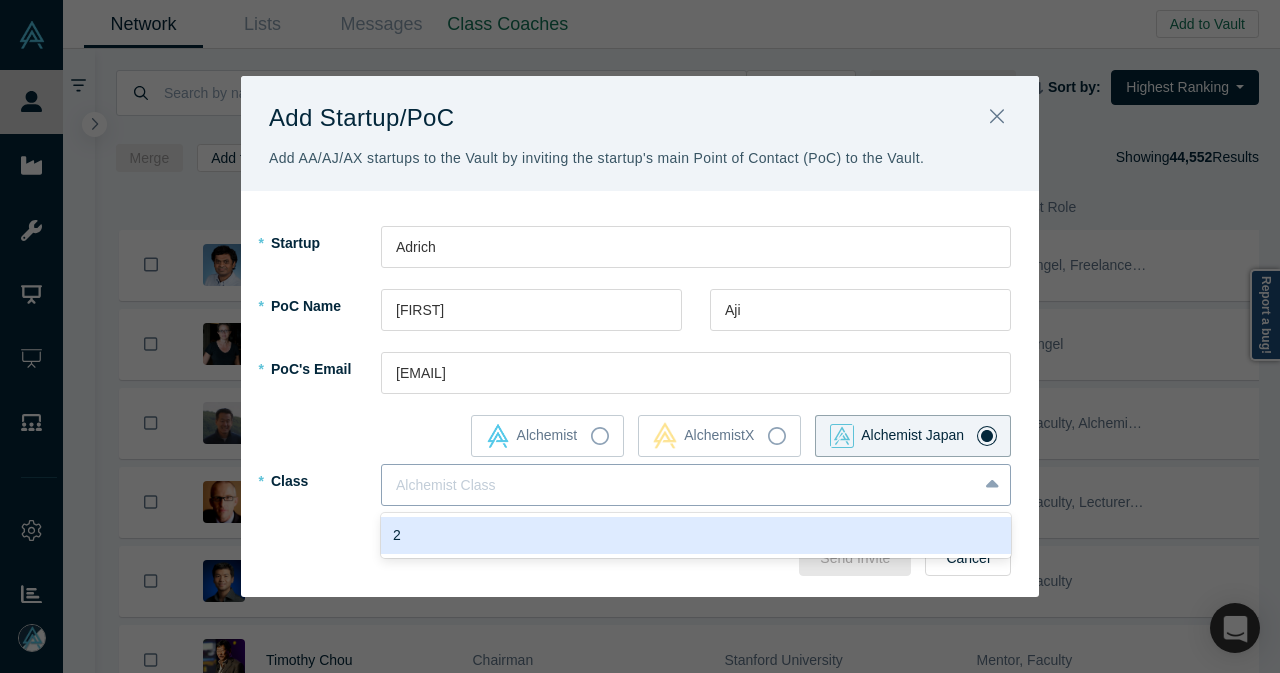 click at bounding box center (679, 485) 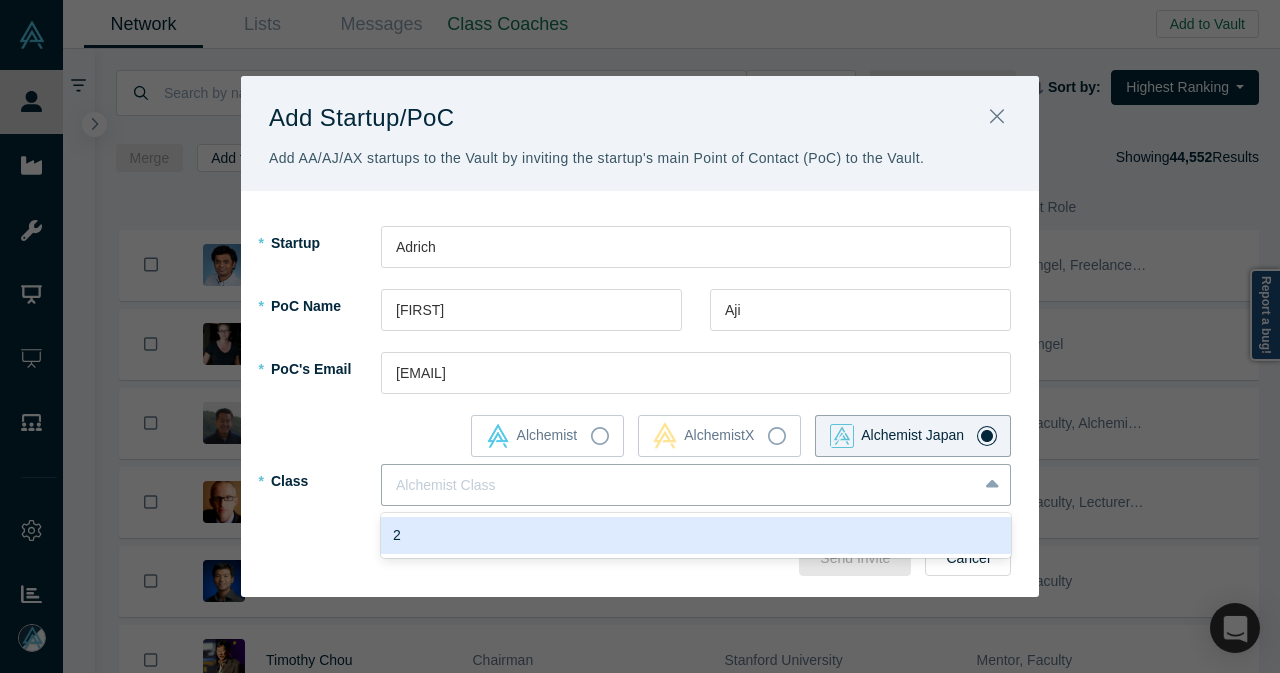click on "2" at bounding box center [696, 535] 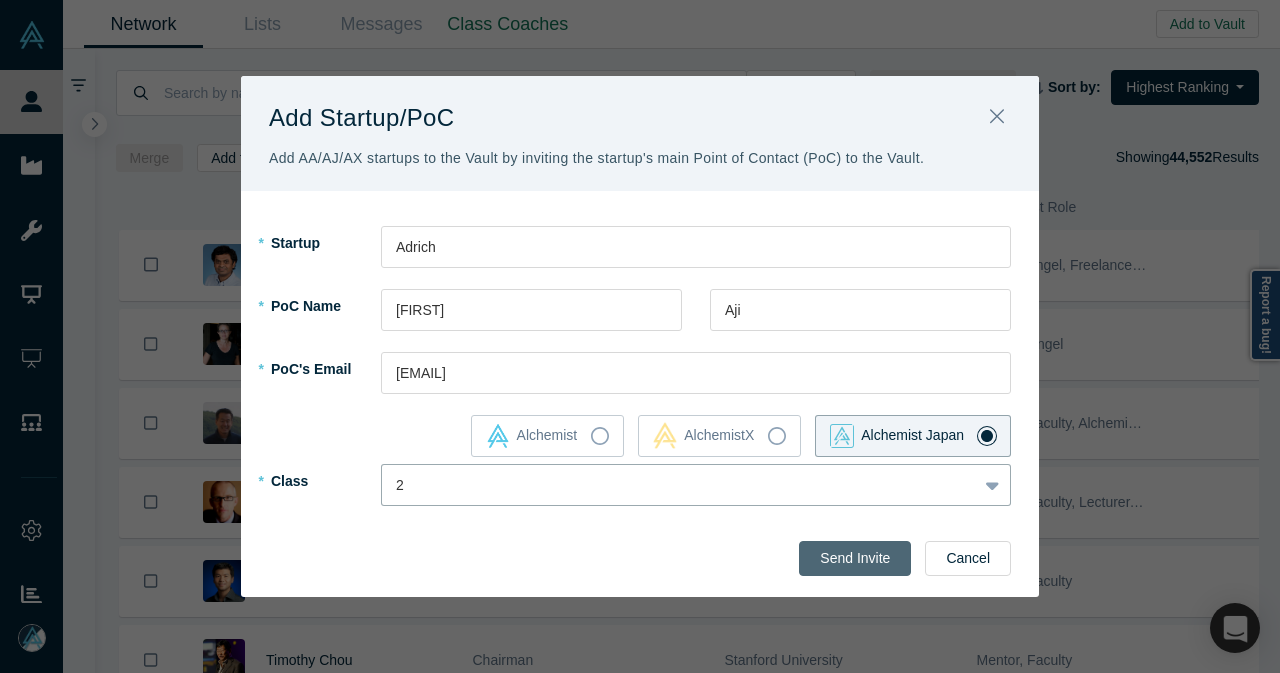 click on "Send Invite" at bounding box center [855, 558] 